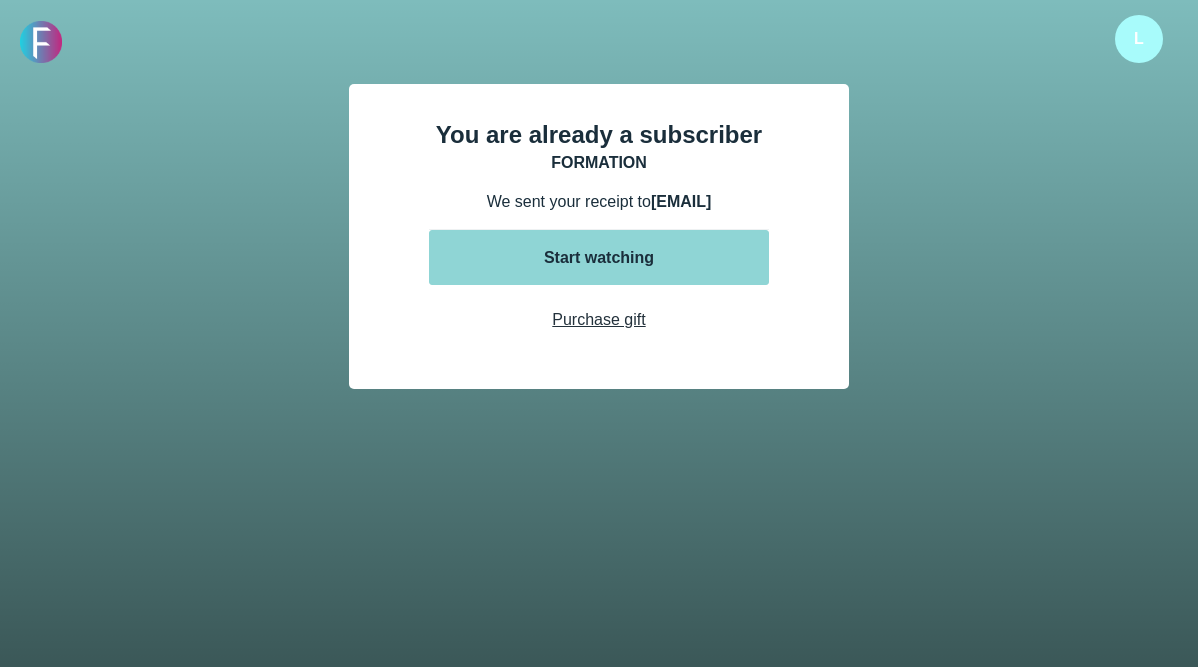 scroll, scrollTop: 0, scrollLeft: 0, axis: both 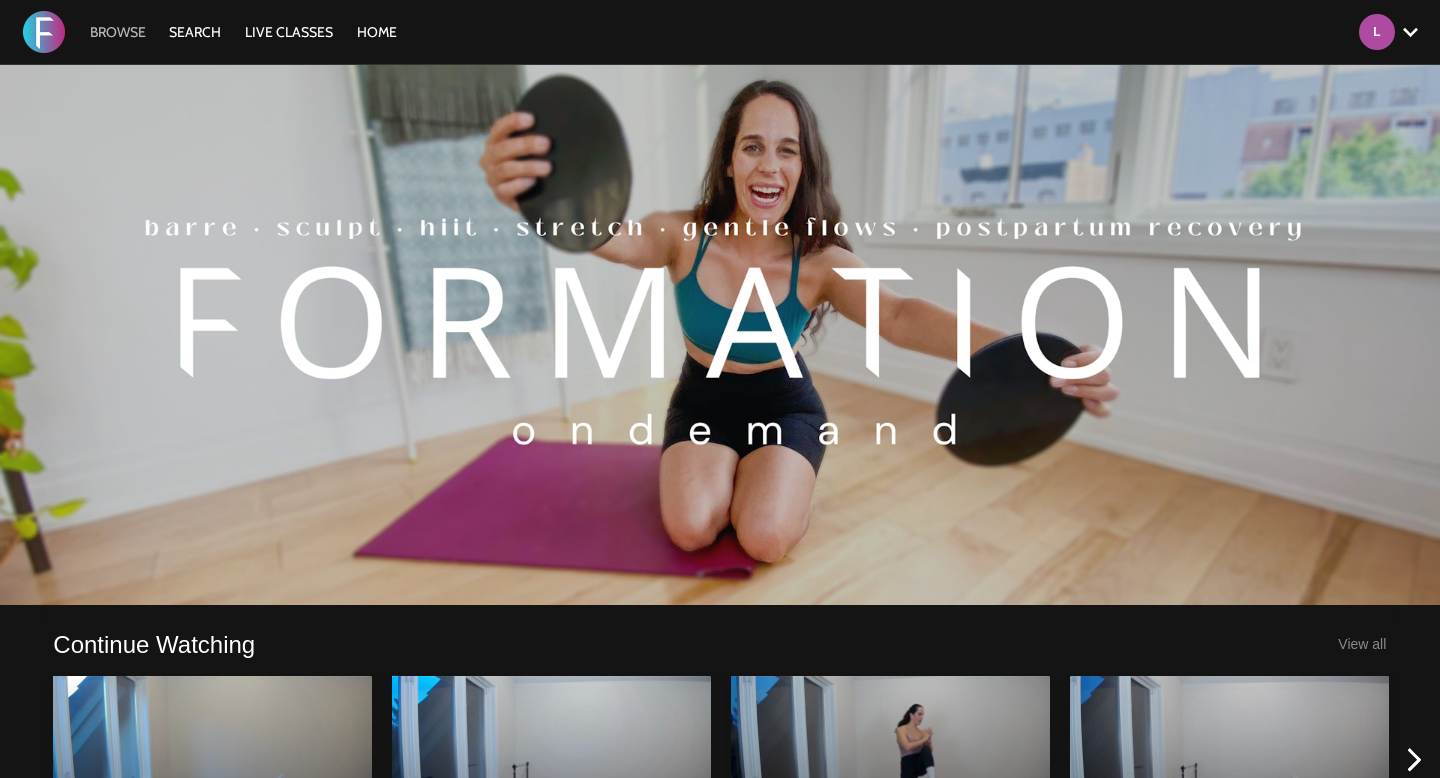 click on "Browse" at bounding box center [118, 32] 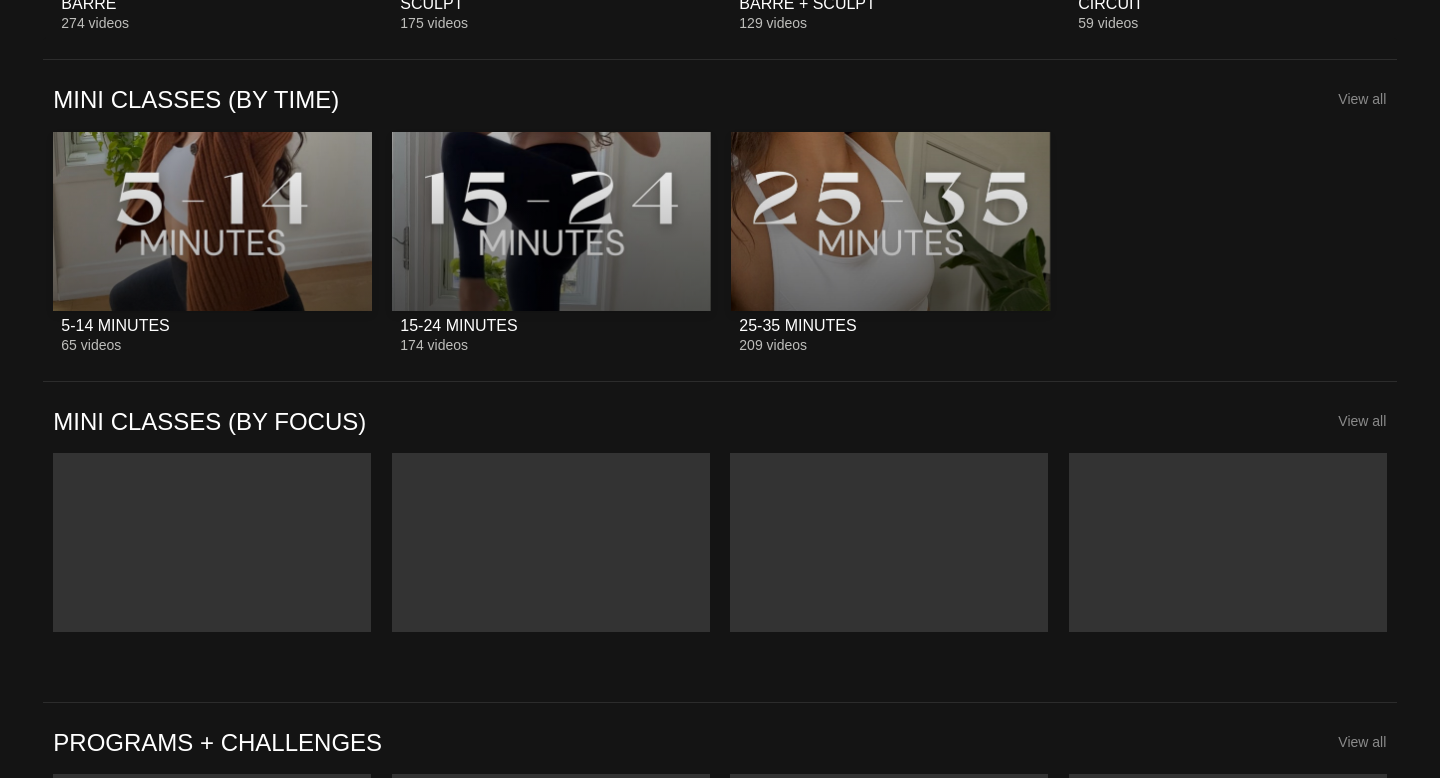 scroll, scrollTop: 2478, scrollLeft: 0, axis: vertical 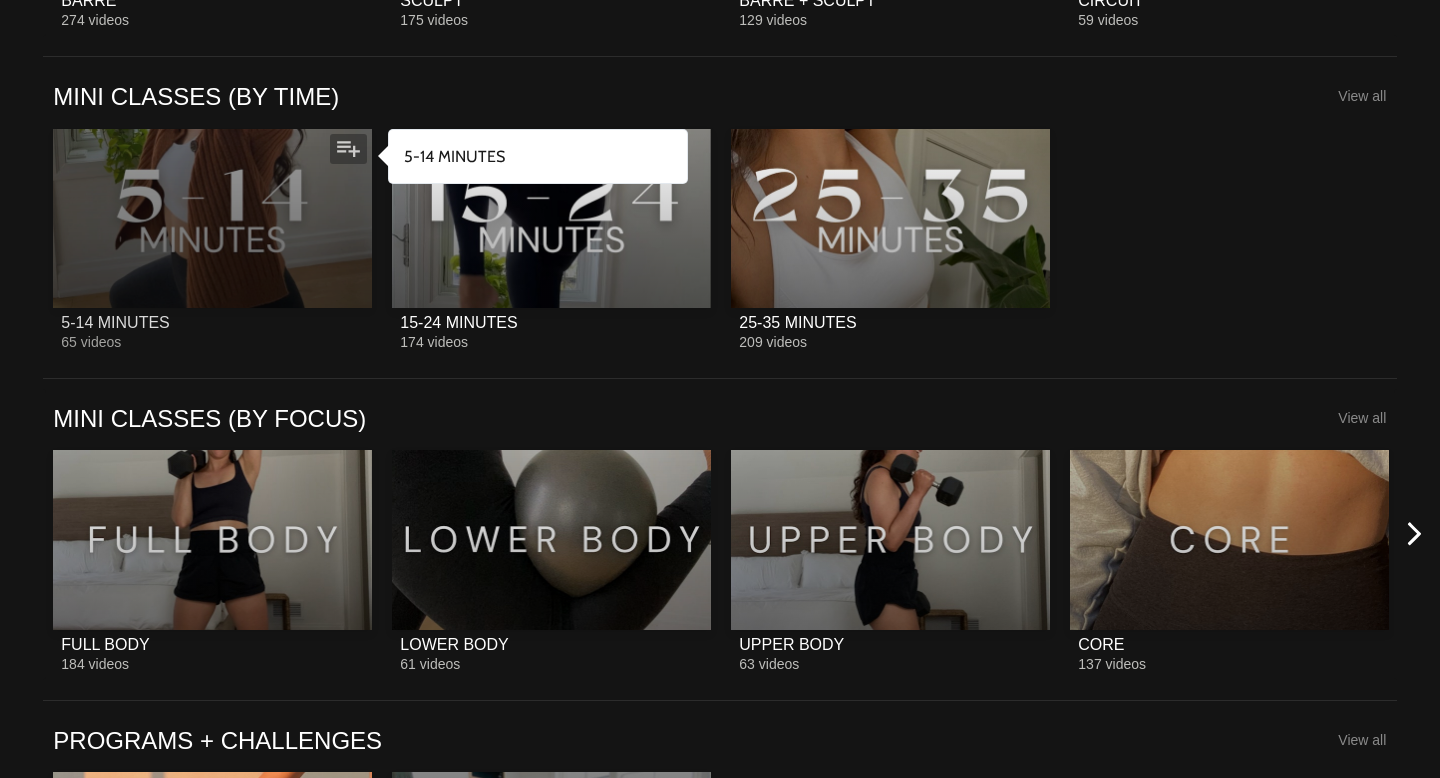 click at bounding box center [212, 218] 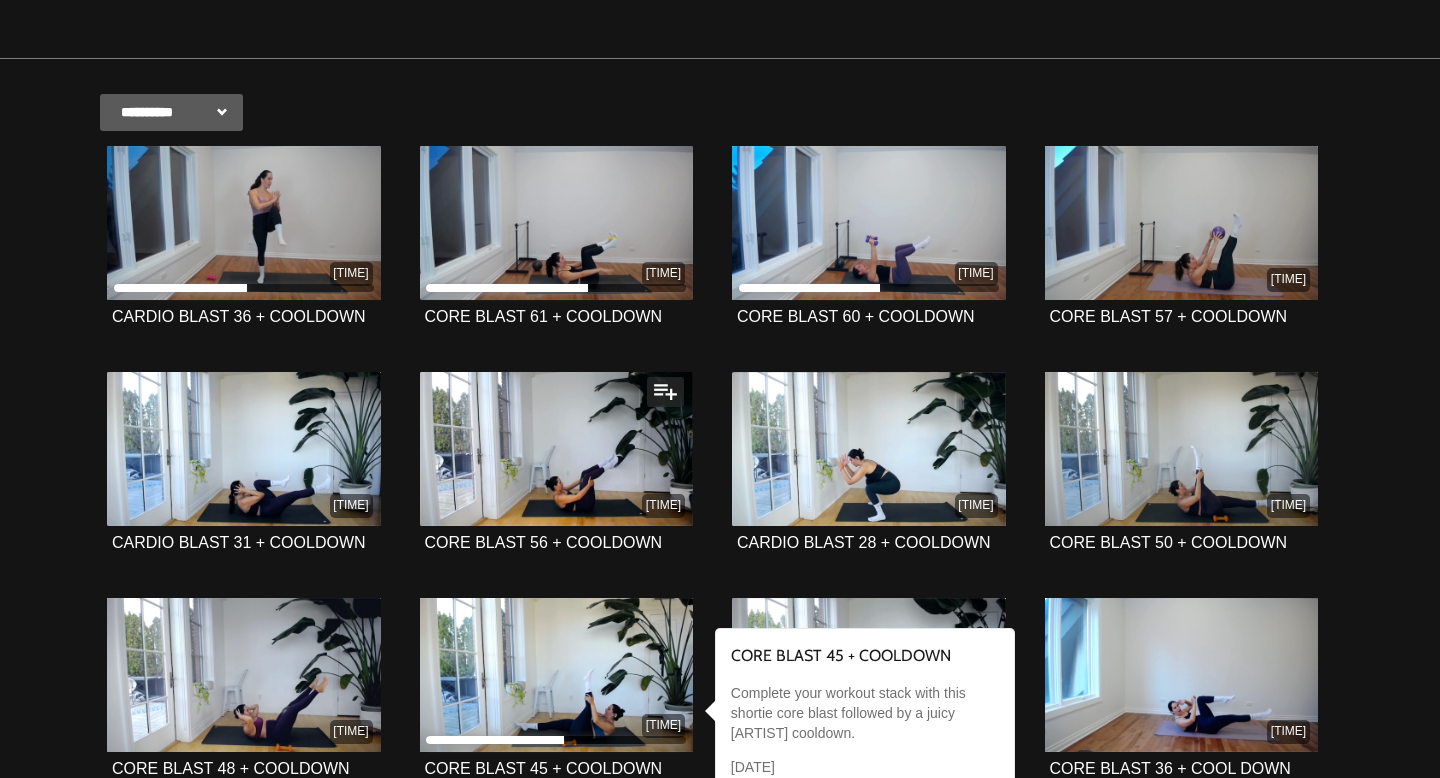 scroll, scrollTop: 367, scrollLeft: 0, axis: vertical 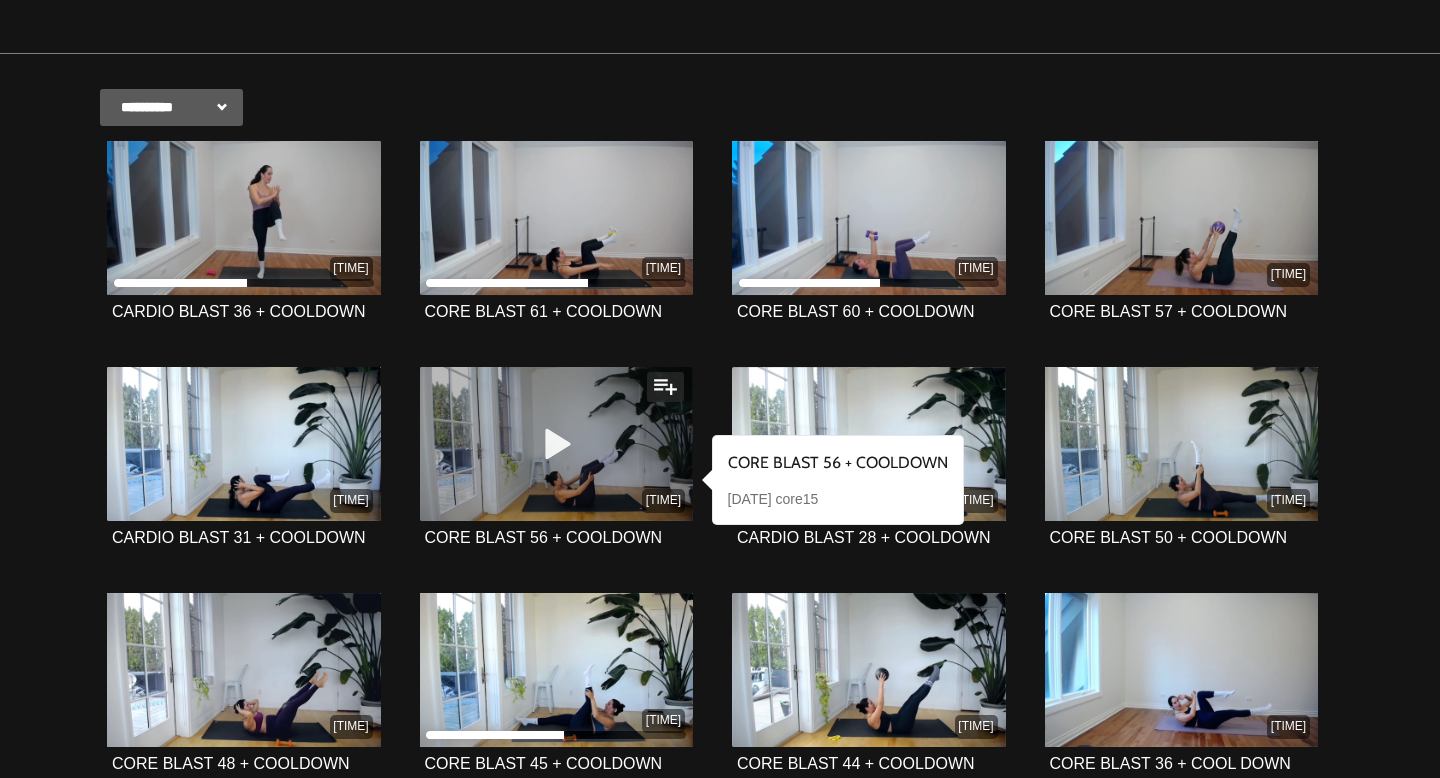click at bounding box center (556, 443) 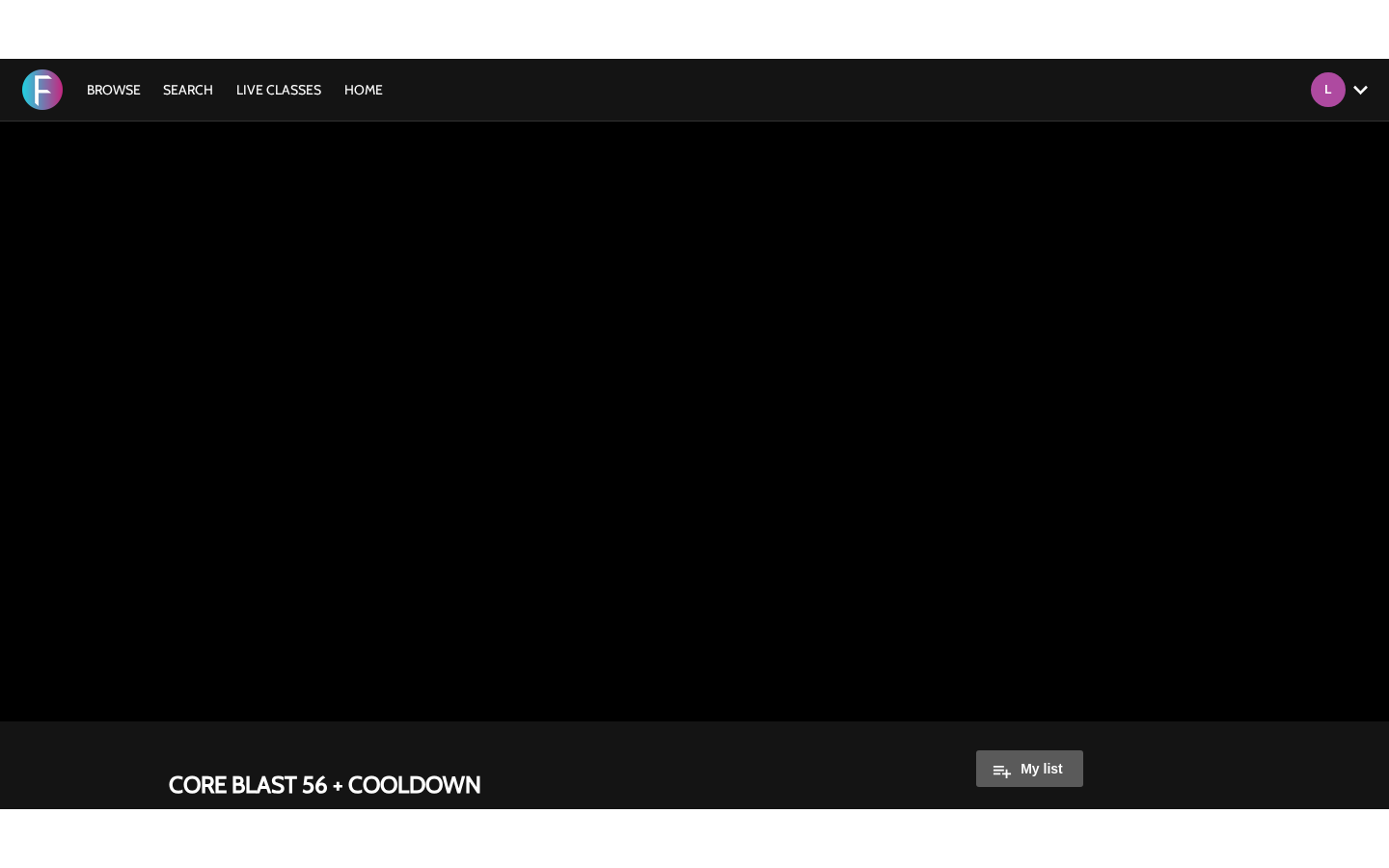 scroll, scrollTop: 0, scrollLeft: 0, axis: both 